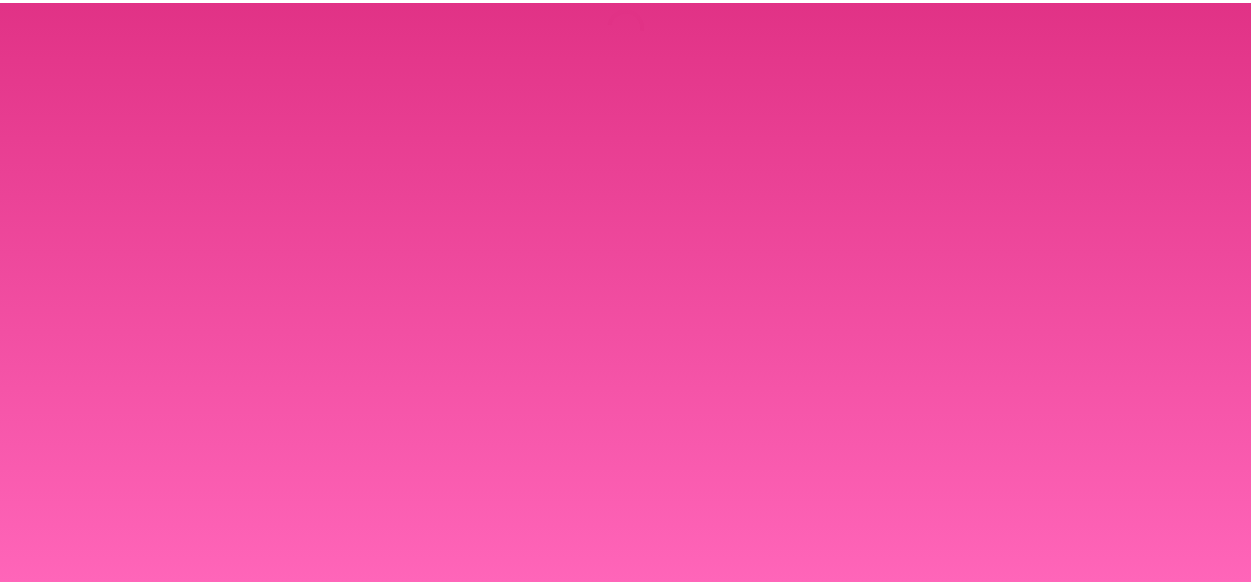 scroll, scrollTop: 0, scrollLeft: 0, axis: both 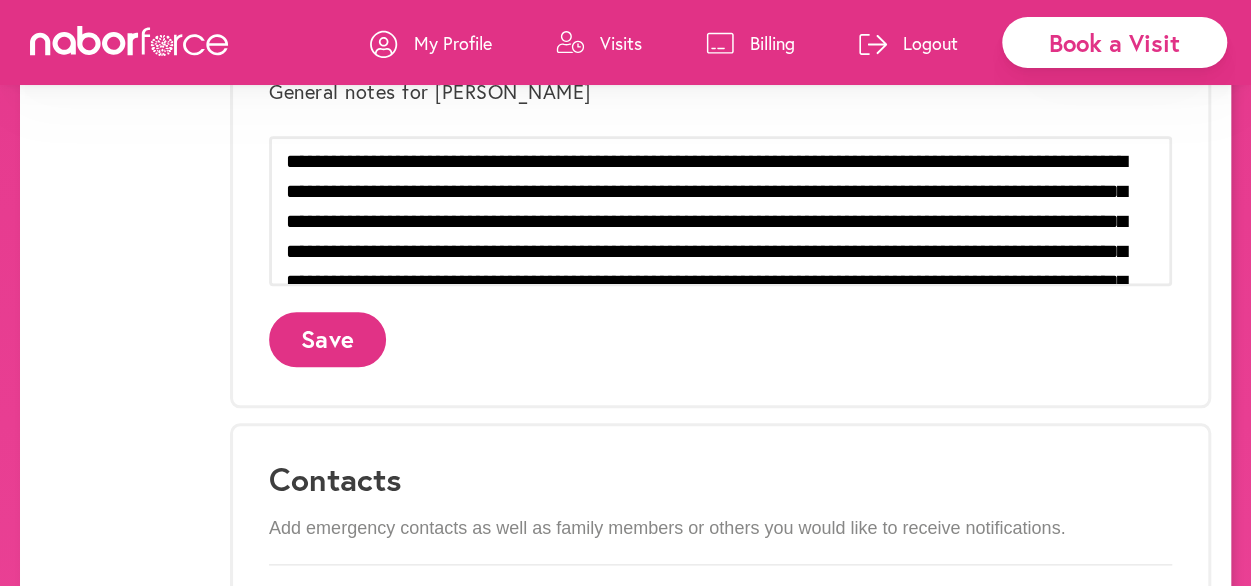 click on "My Profile" at bounding box center (453, 43) 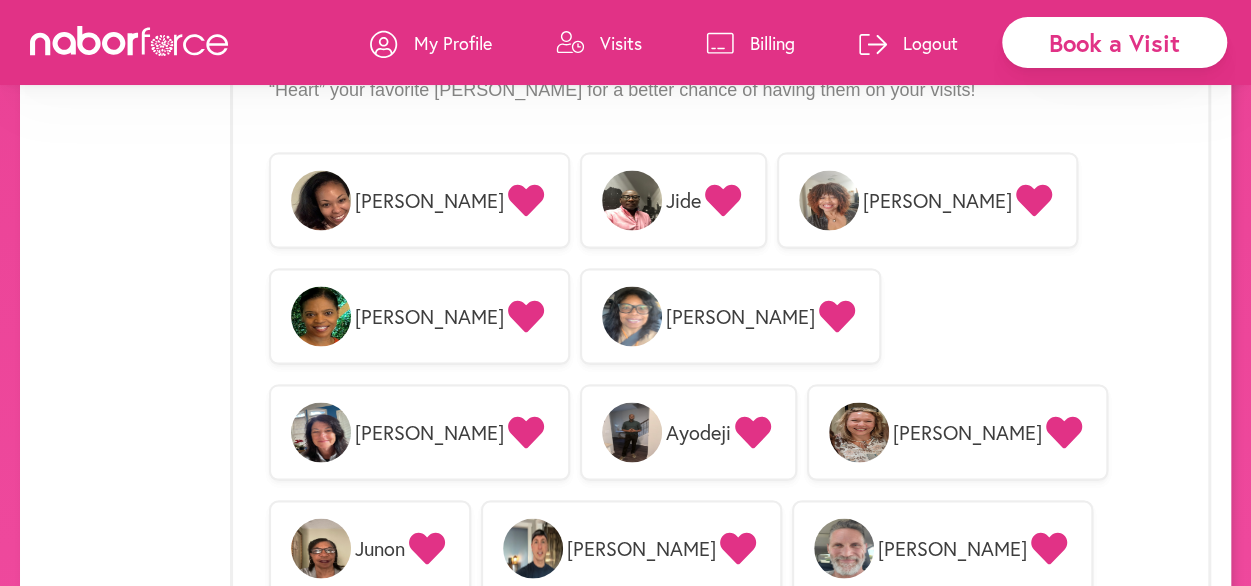 scroll, scrollTop: 1758, scrollLeft: 0, axis: vertical 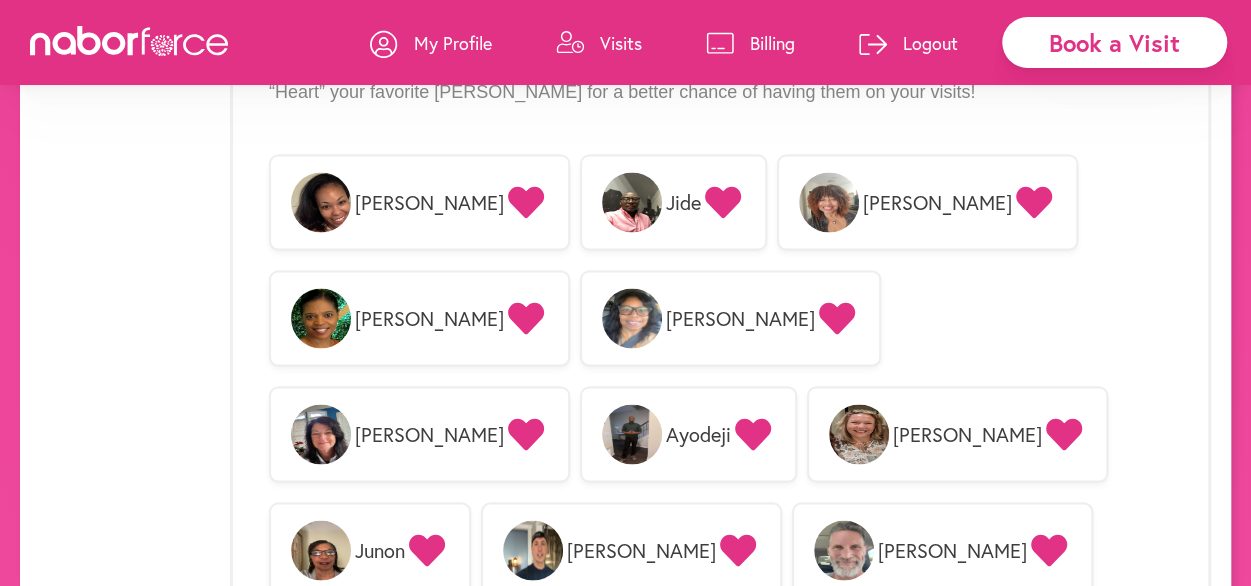 click 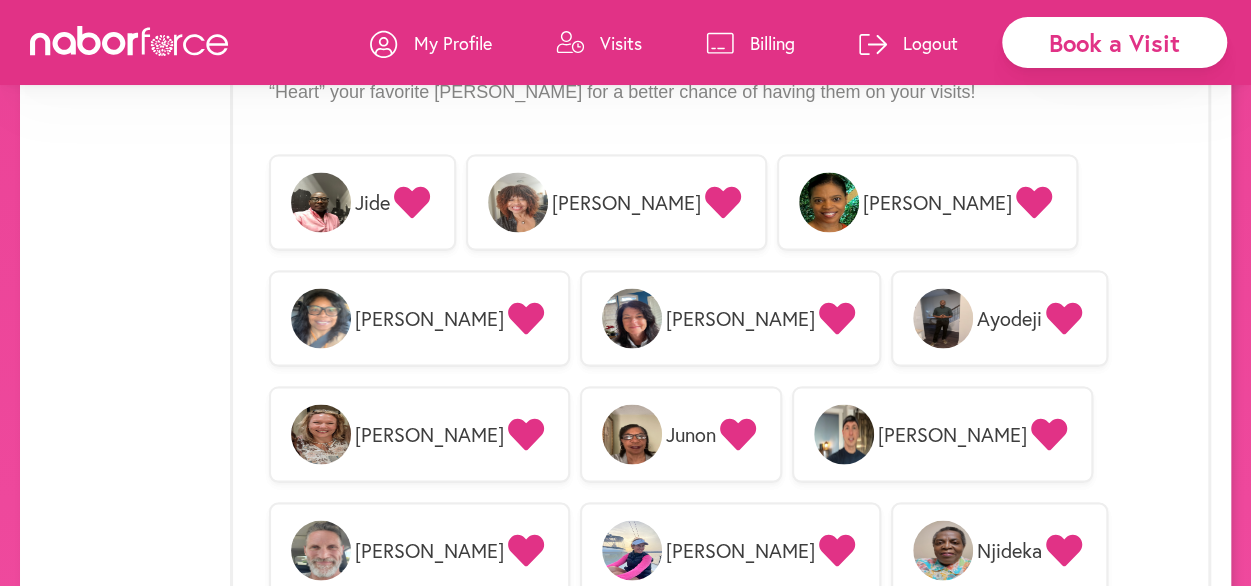 click 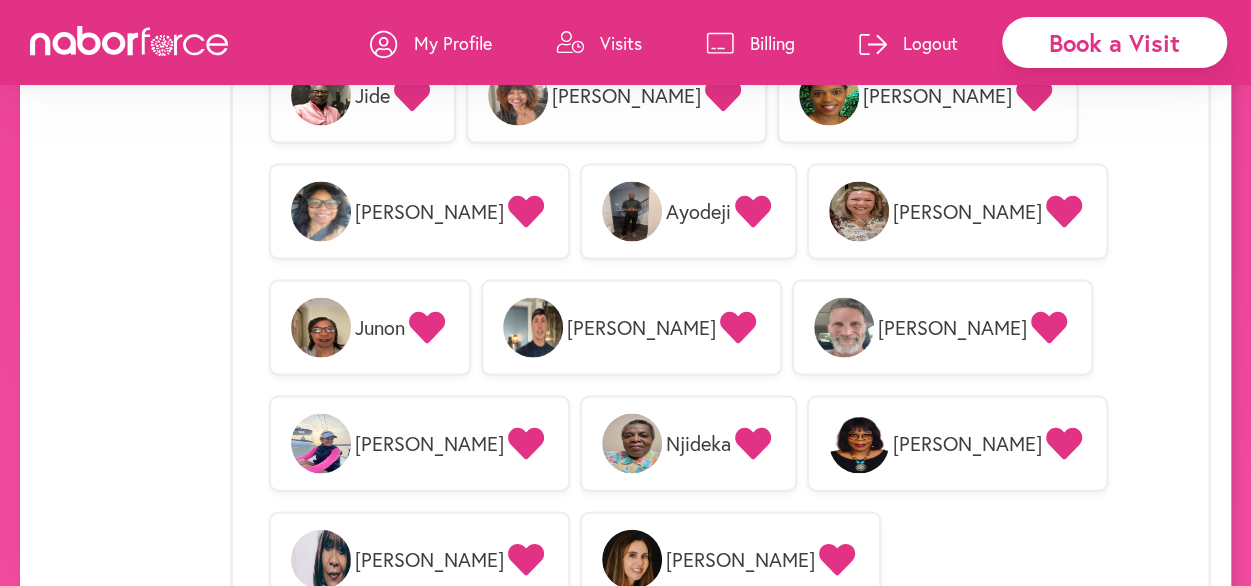 scroll, scrollTop: 1866, scrollLeft: 0, axis: vertical 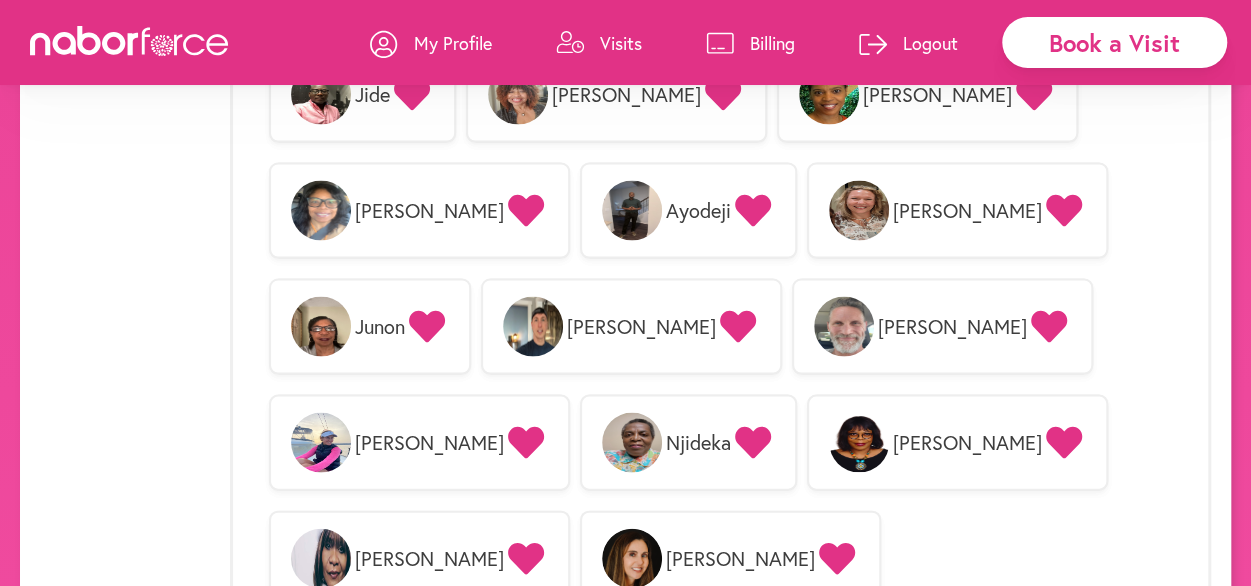 click 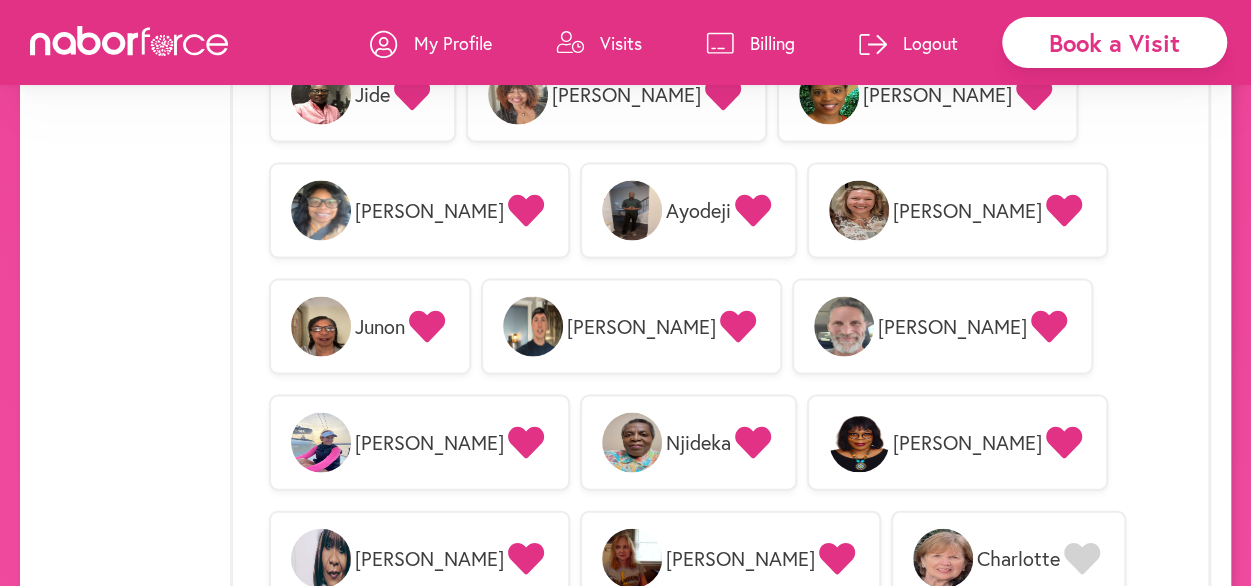 click 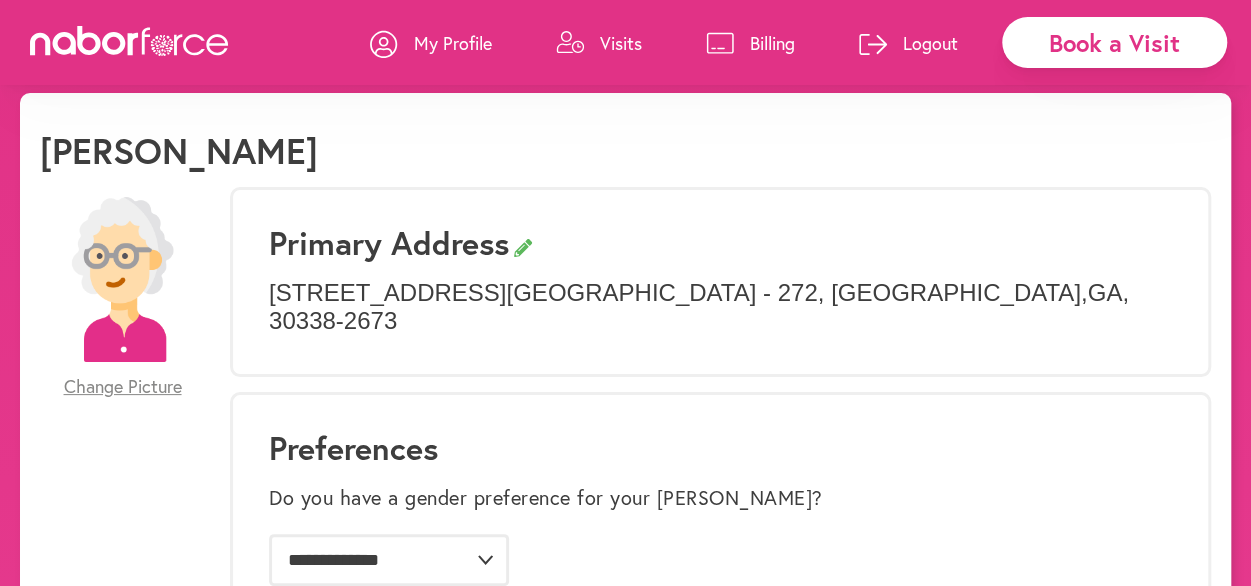 scroll, scrollTop: 0, scrollLeft: 0, axis: both 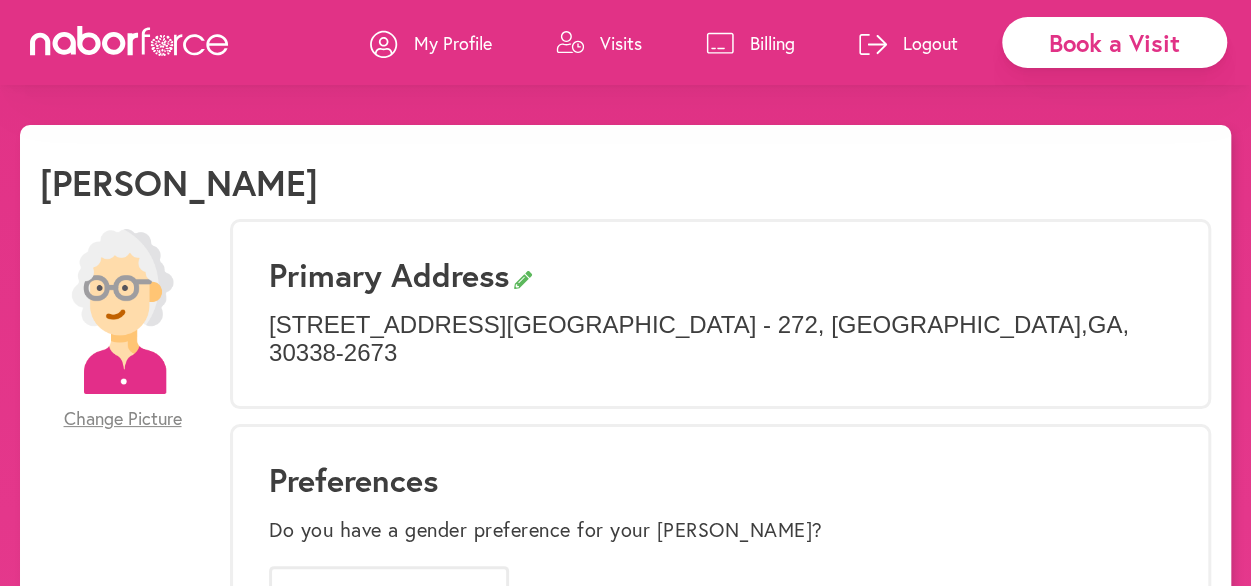 click 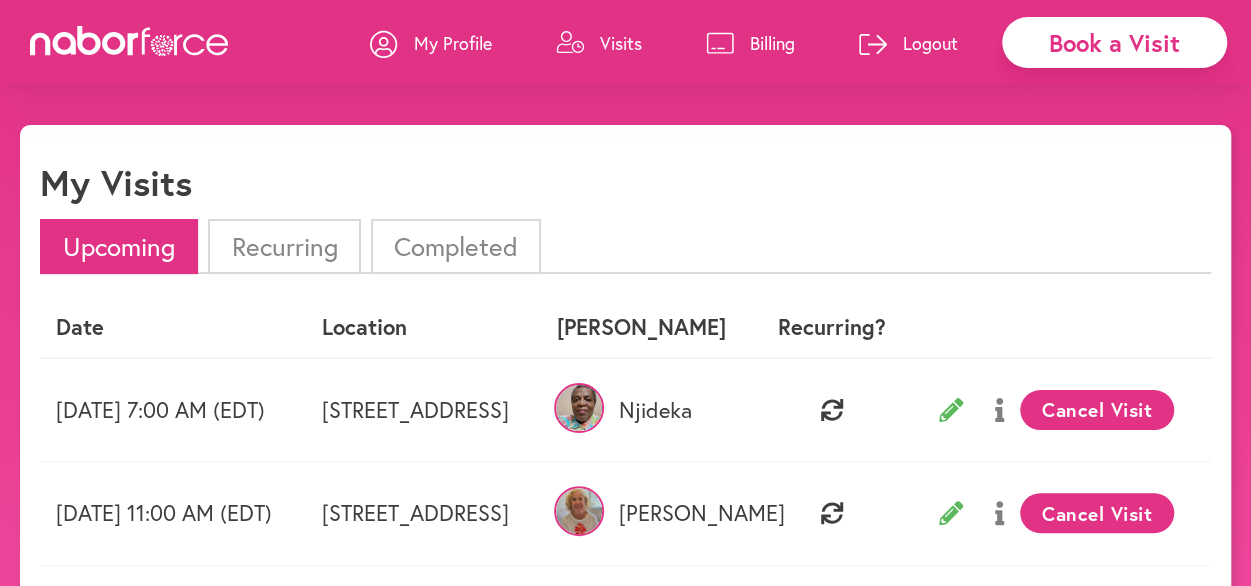 click on "Billing" at bounding box center [772, 43] 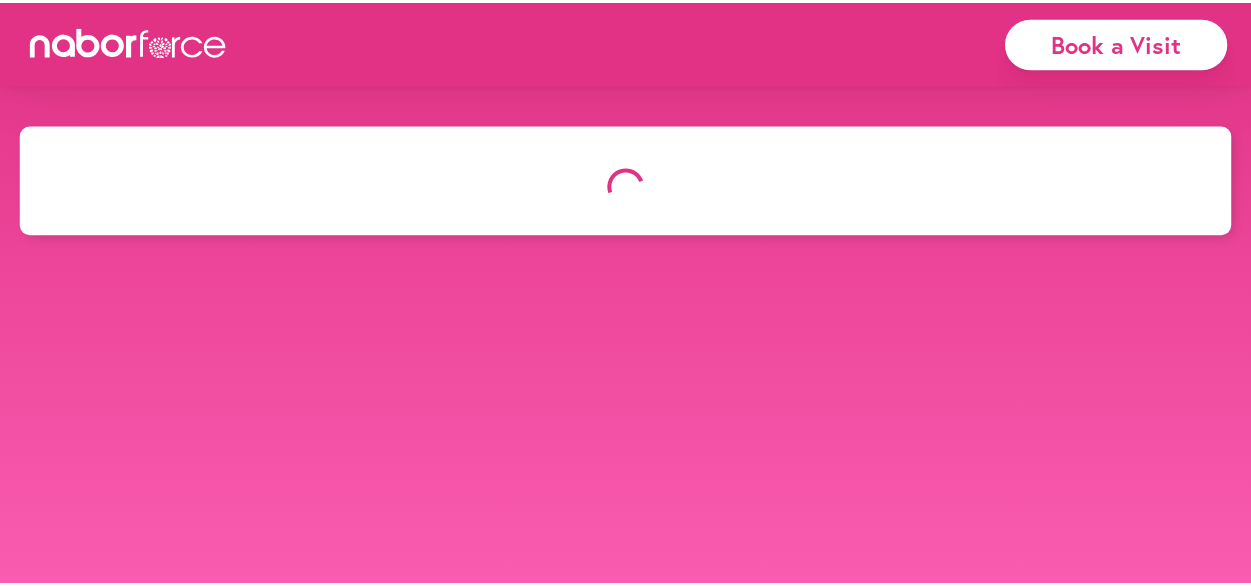 scroll, scrollTop: 0, scrollLeft: 0, axis: both 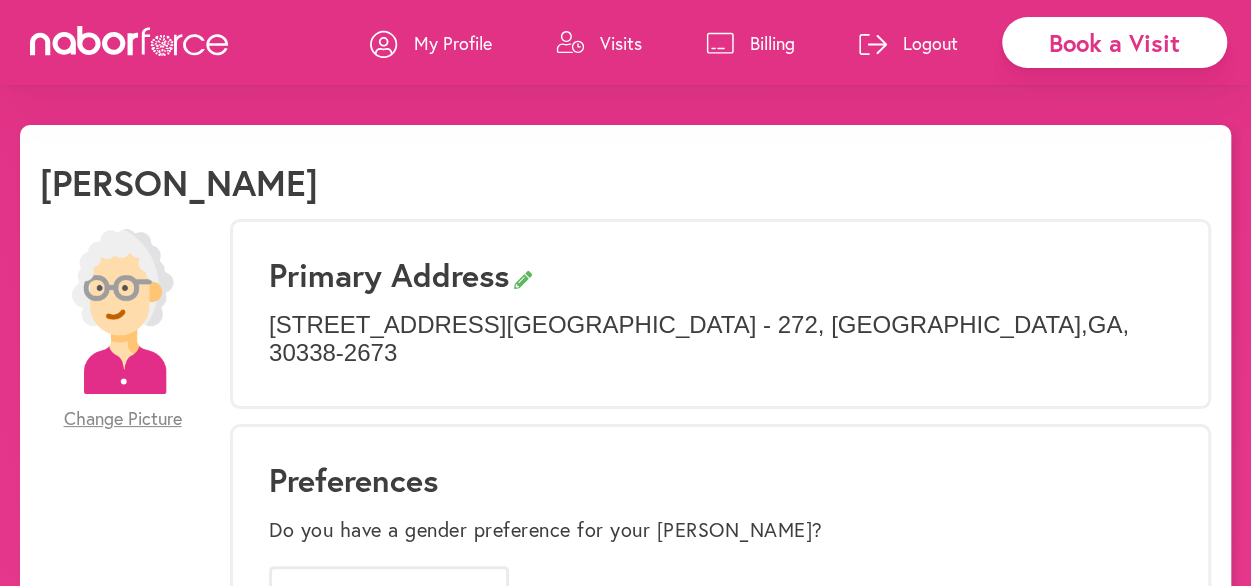 click on "Visits" at bounding box center [621, 43] 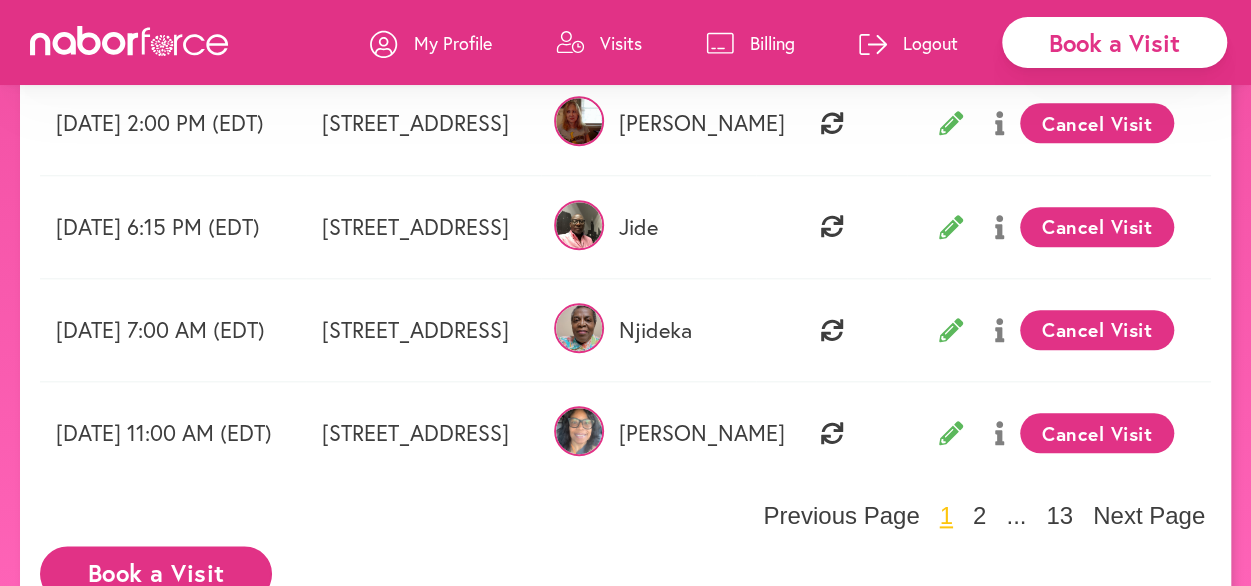 scroll, scrollTop: 908, scrollLeft: 0, axis: vertical 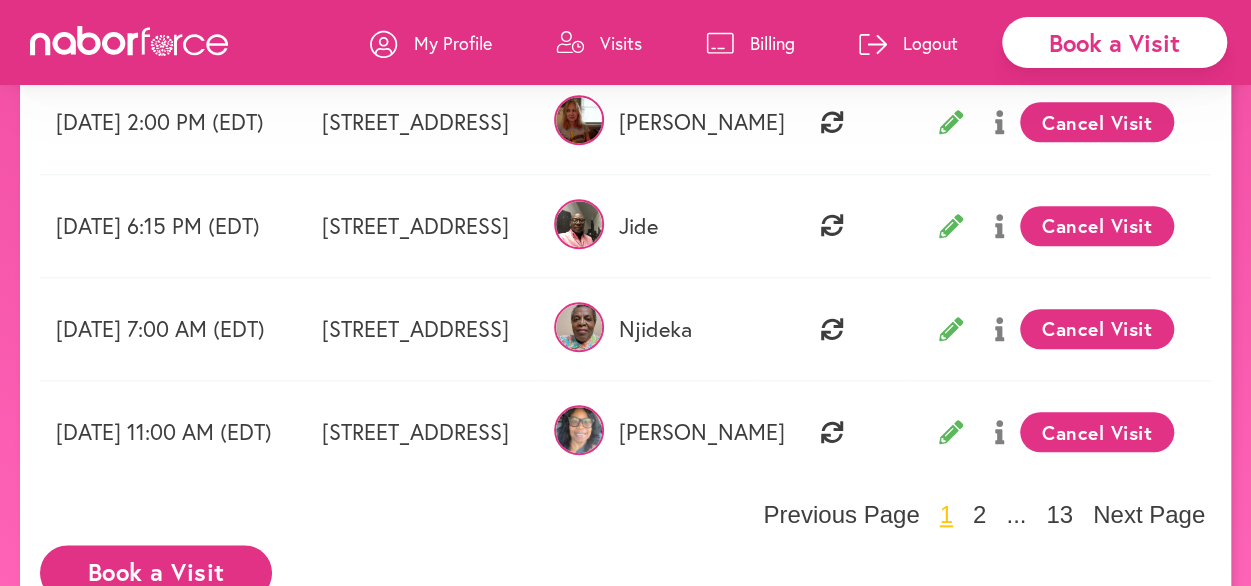click at bounding box center [579, 430] 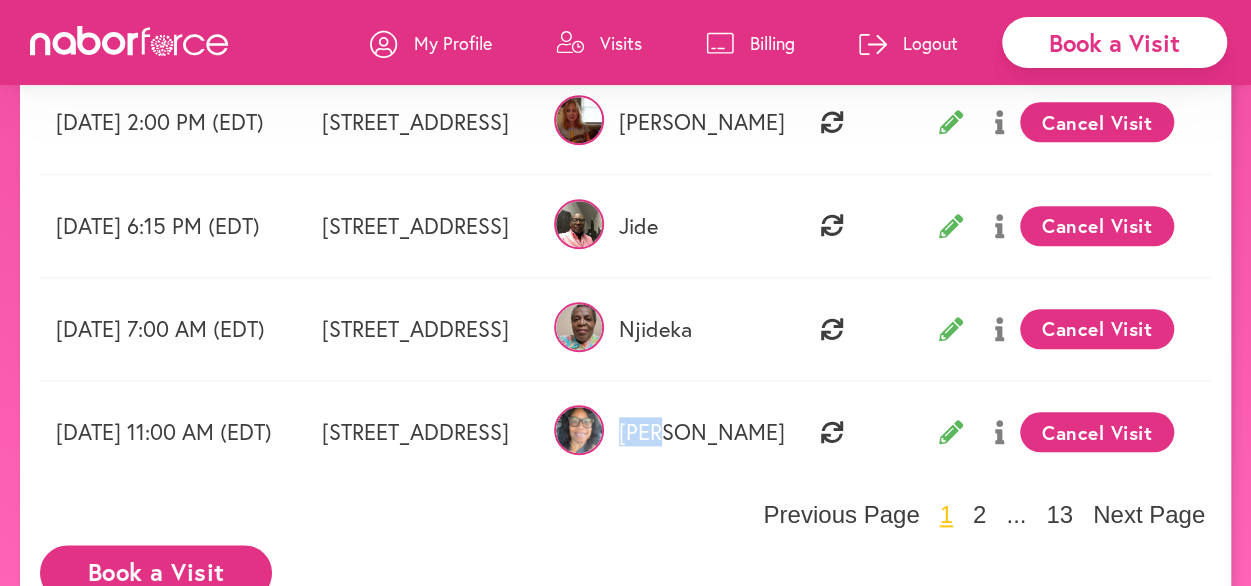 click on "[PERSON_NAME]" at bounding box center (649, 432) 